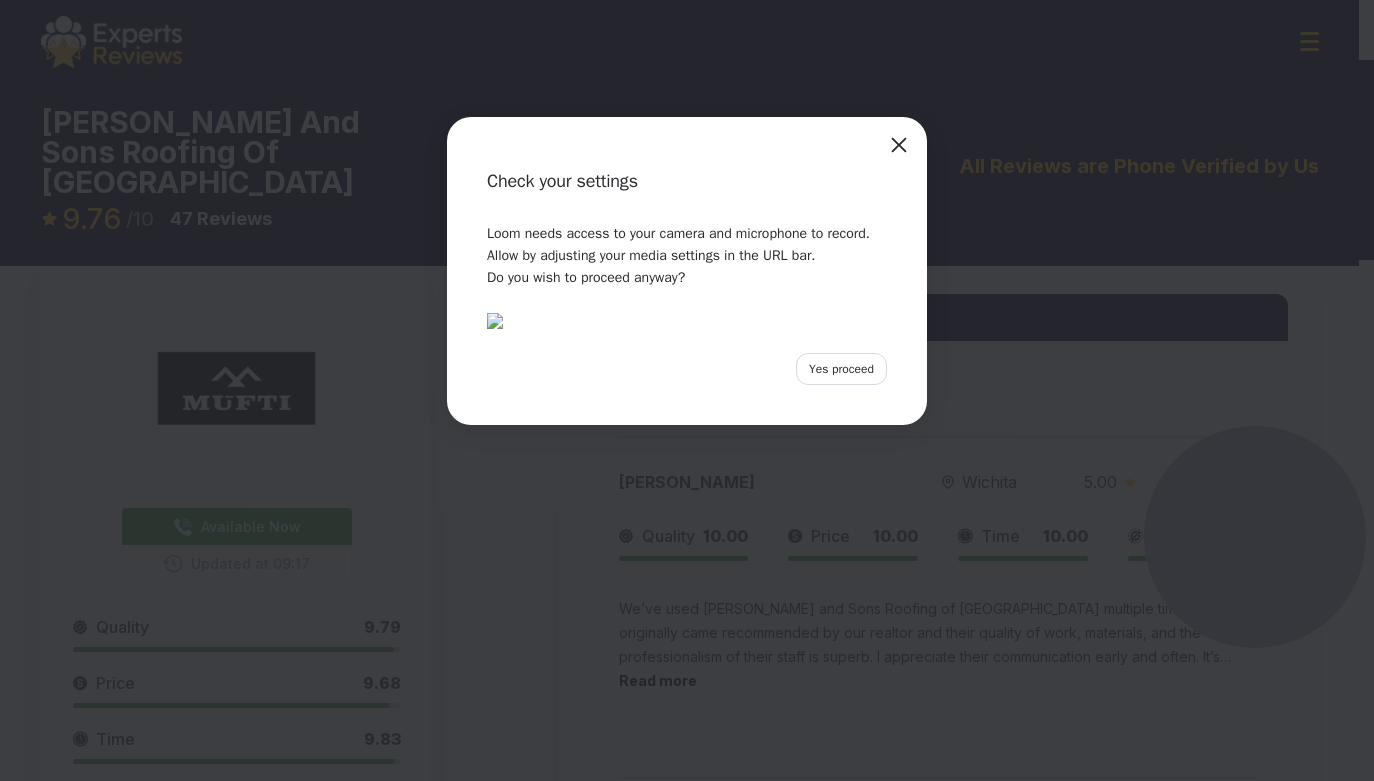 click at bounding box center [899, 145] 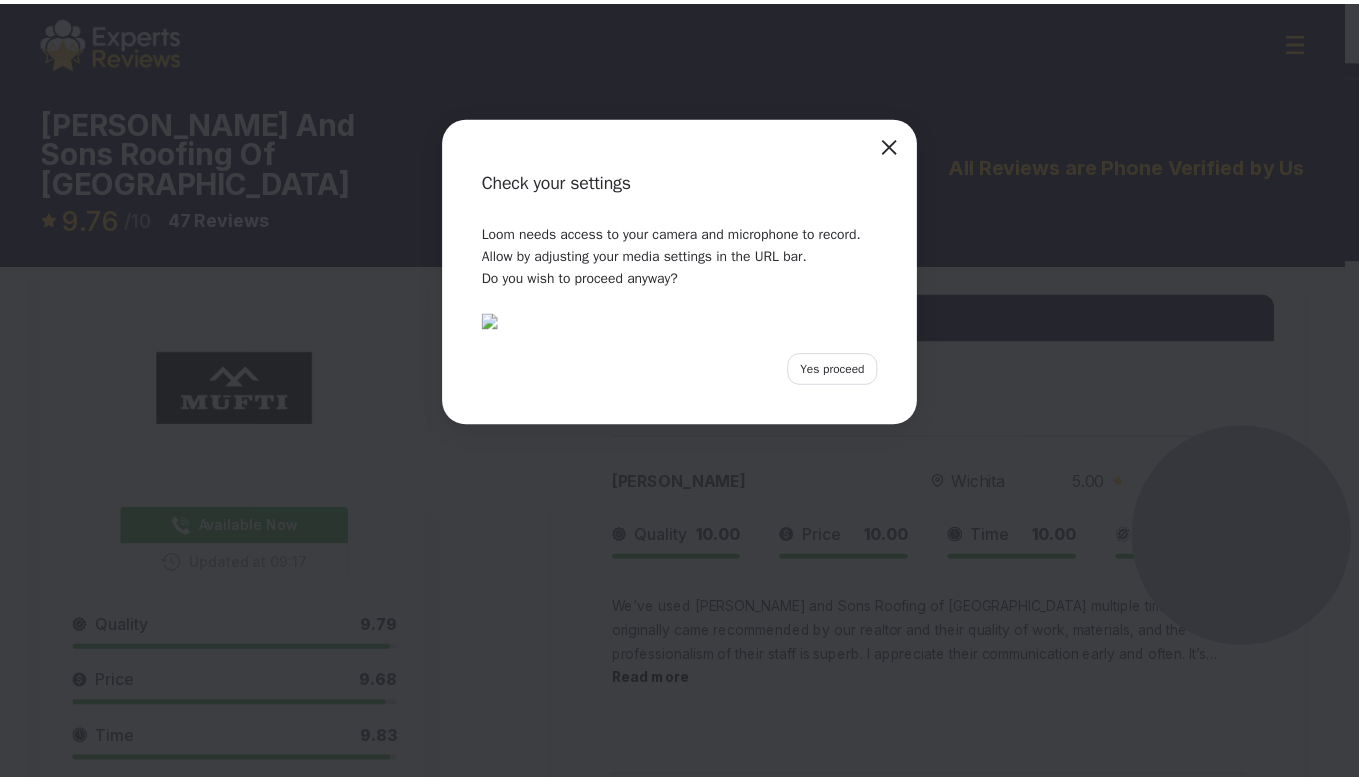 scroll, scrollTop: 0, scrollLeft: 0, axis: both 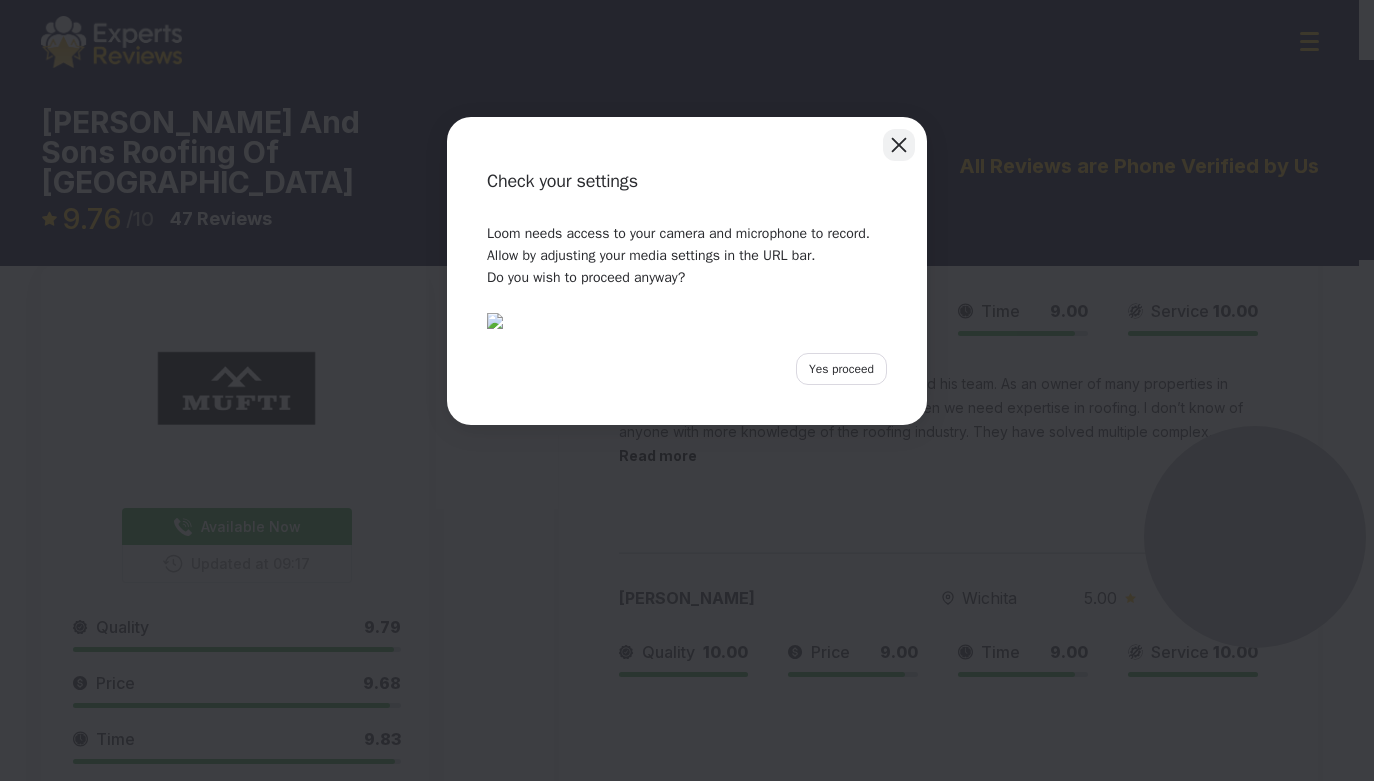 click at bounding box center (899, 145) 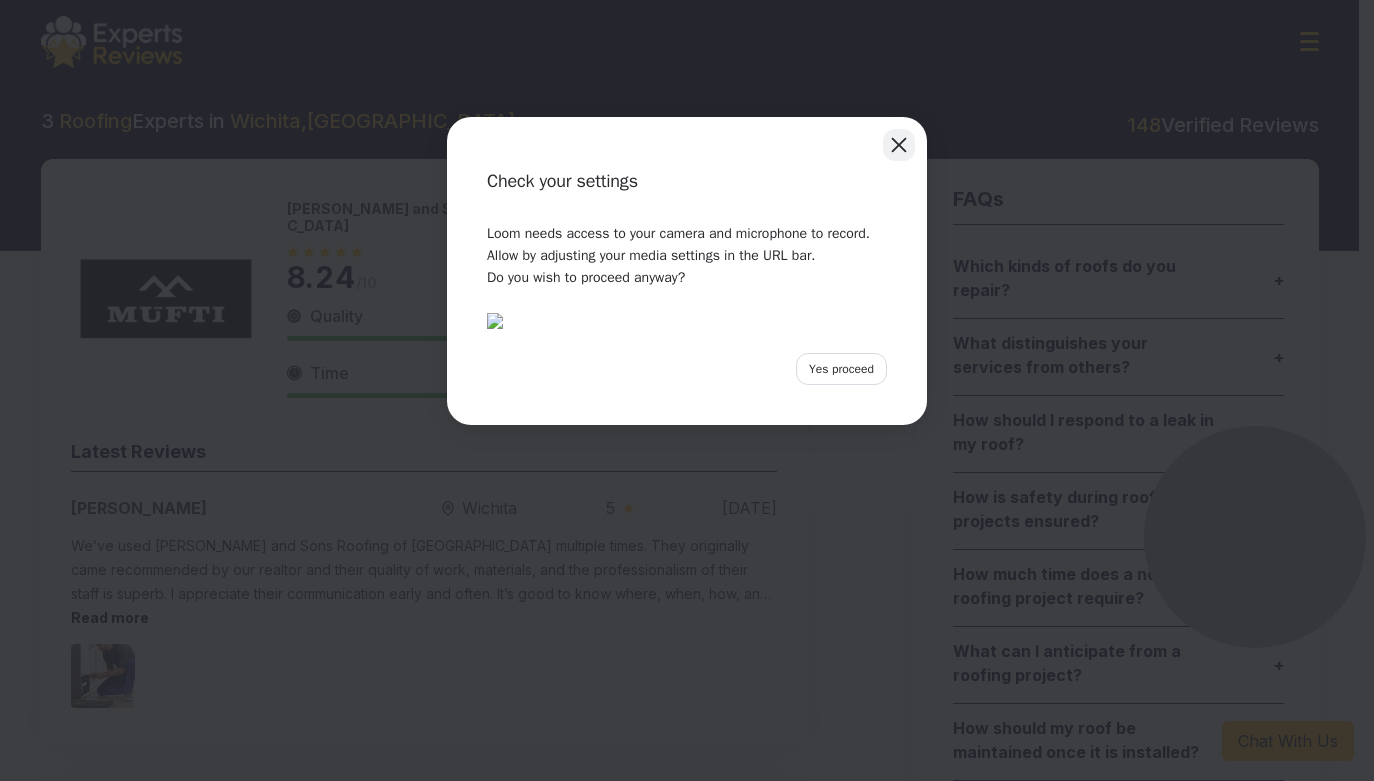 scroll, scrollTop: 0, scrollLeft: 0, axis: both 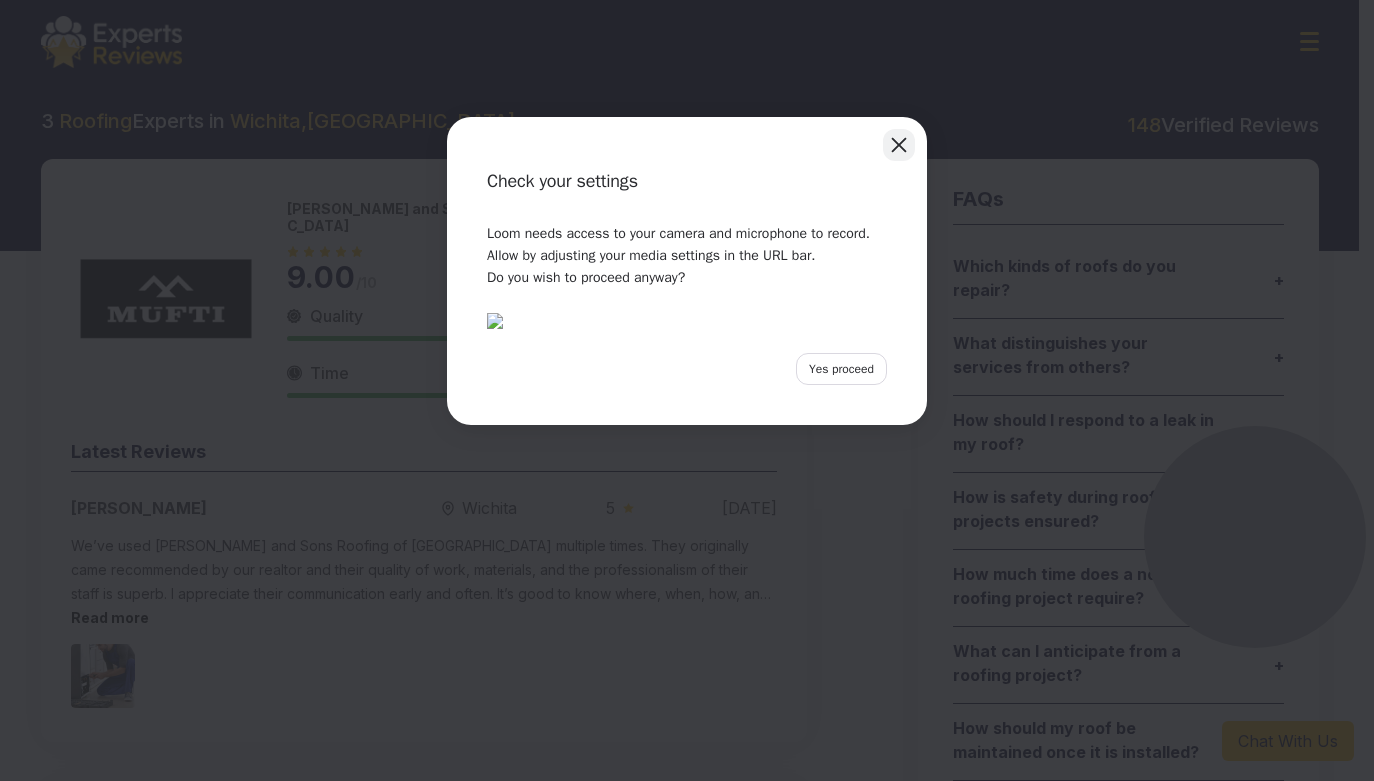 click at bounding box center [899, 145] 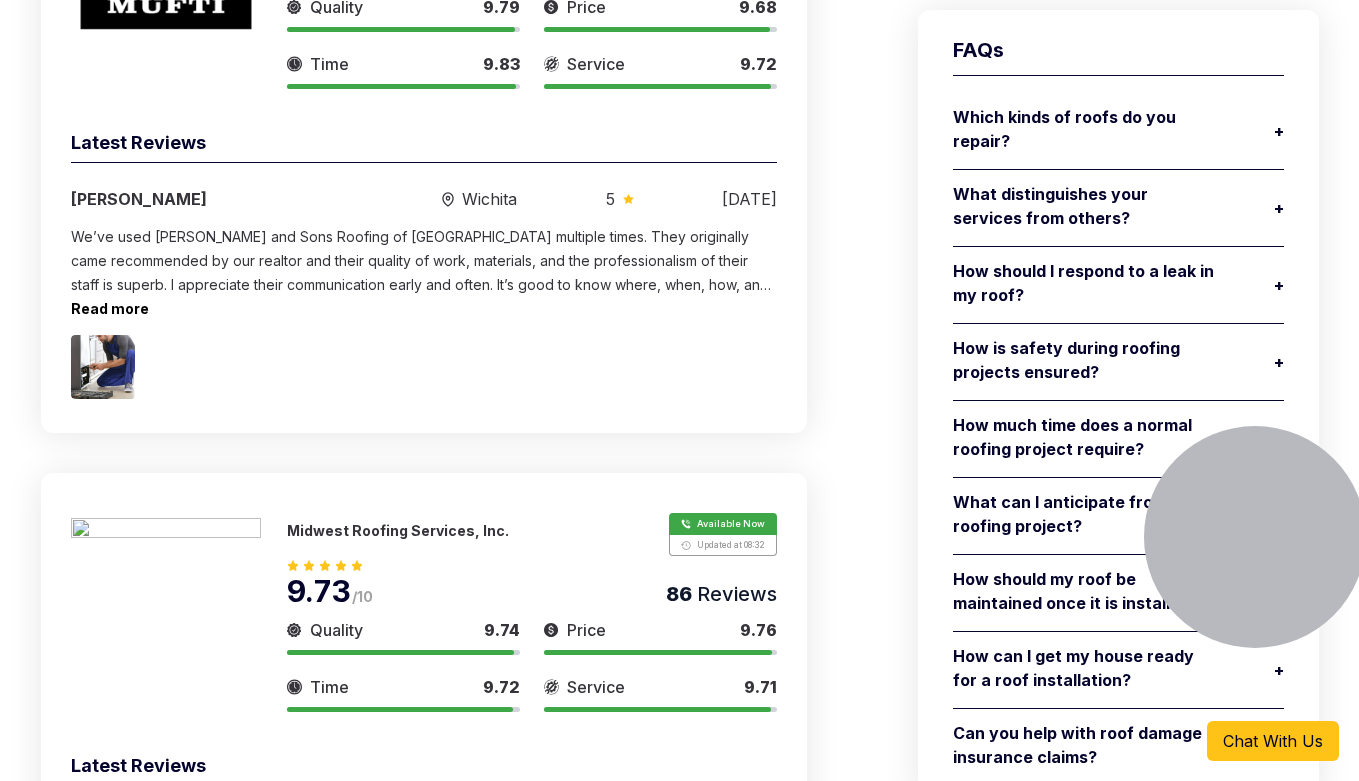 scroll, scrollTop: 120, scrollLeft: 0, axis: vertical 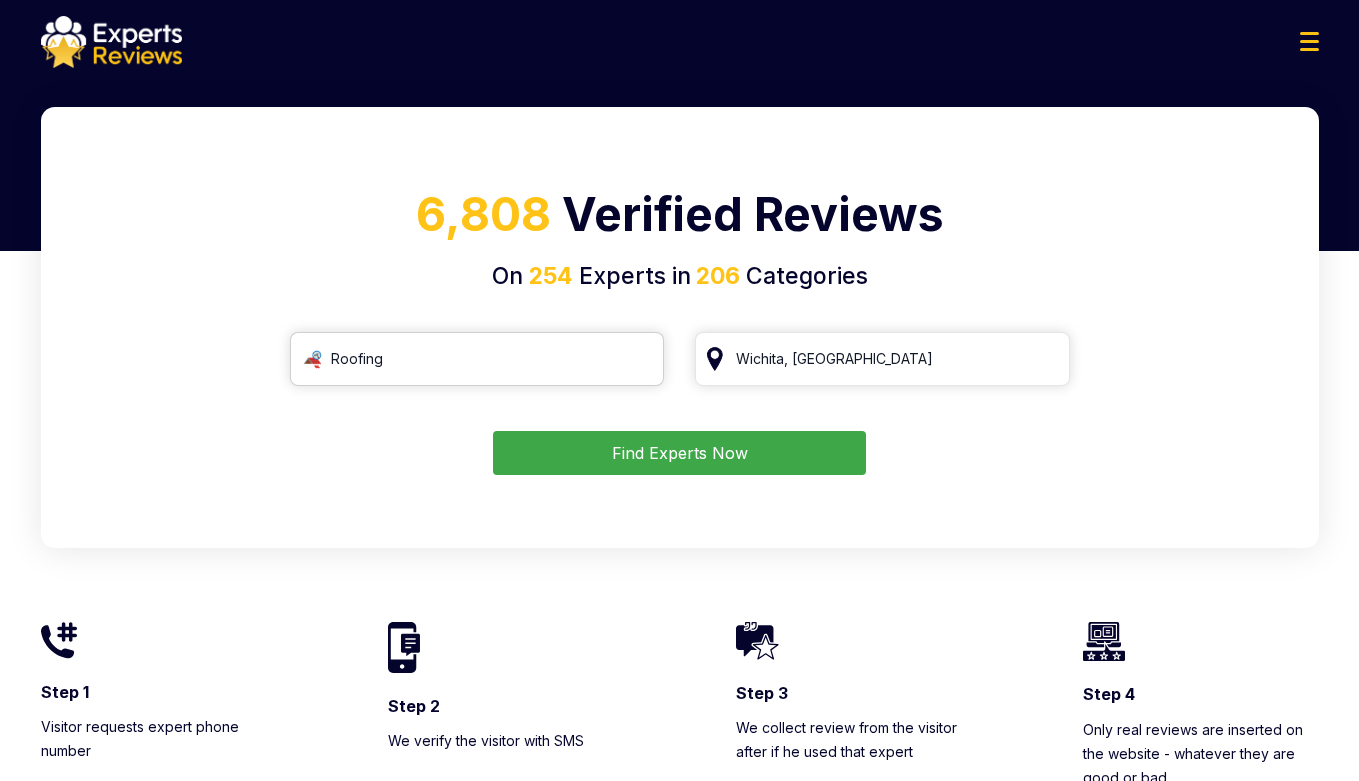 click on "Roofing" at bounding box center (477, 359) 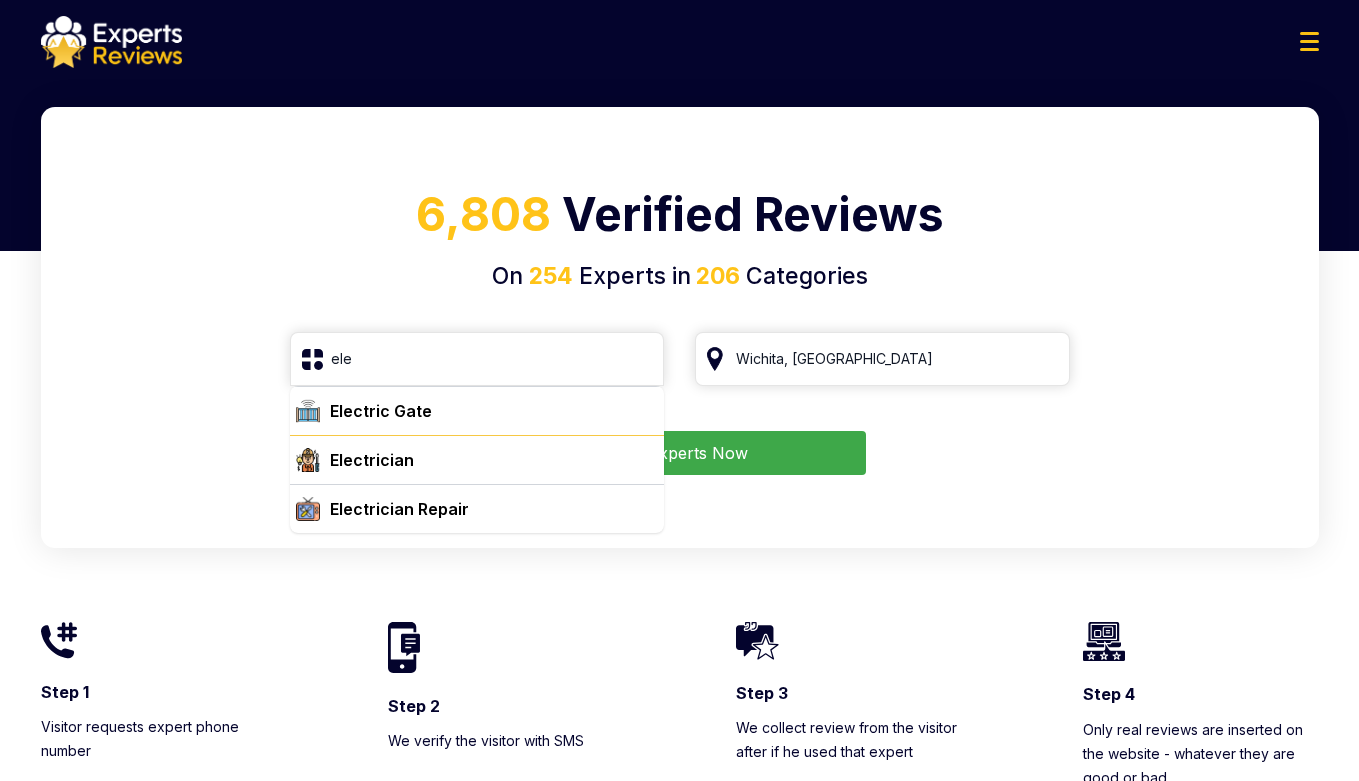 click on "Electrician" at bounding box center [372, 460] 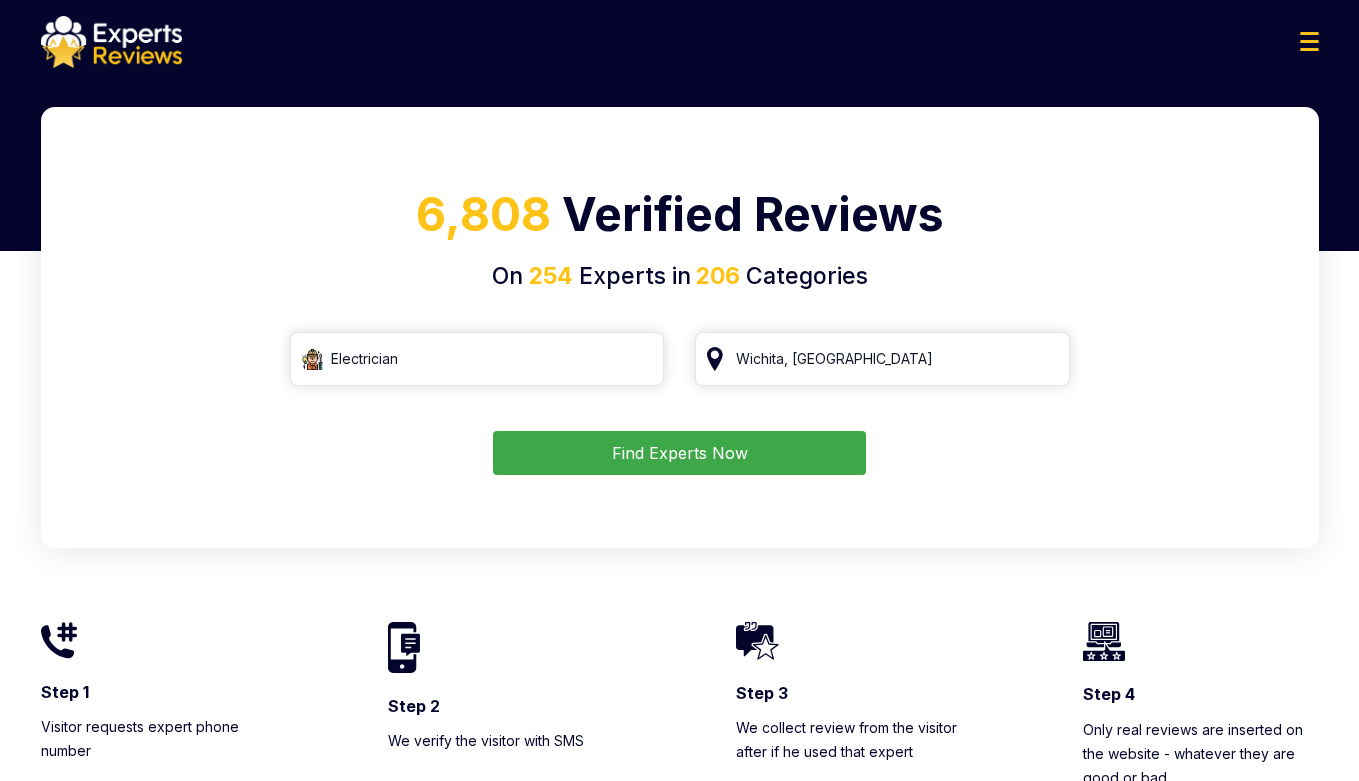 click on "Find Experts Now" at bounding box center (679, 453) 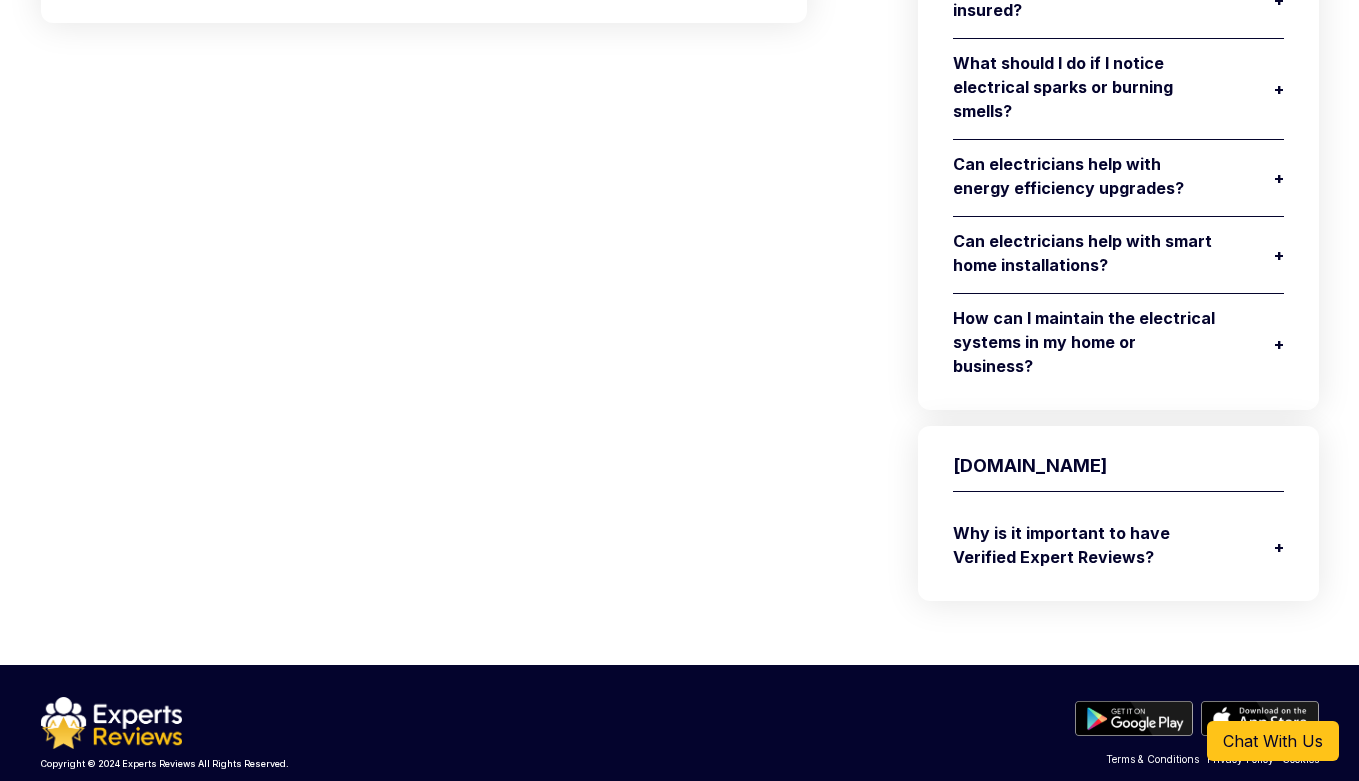 scroll, scrollTop: 0, scrollLeft: 0, axis: both 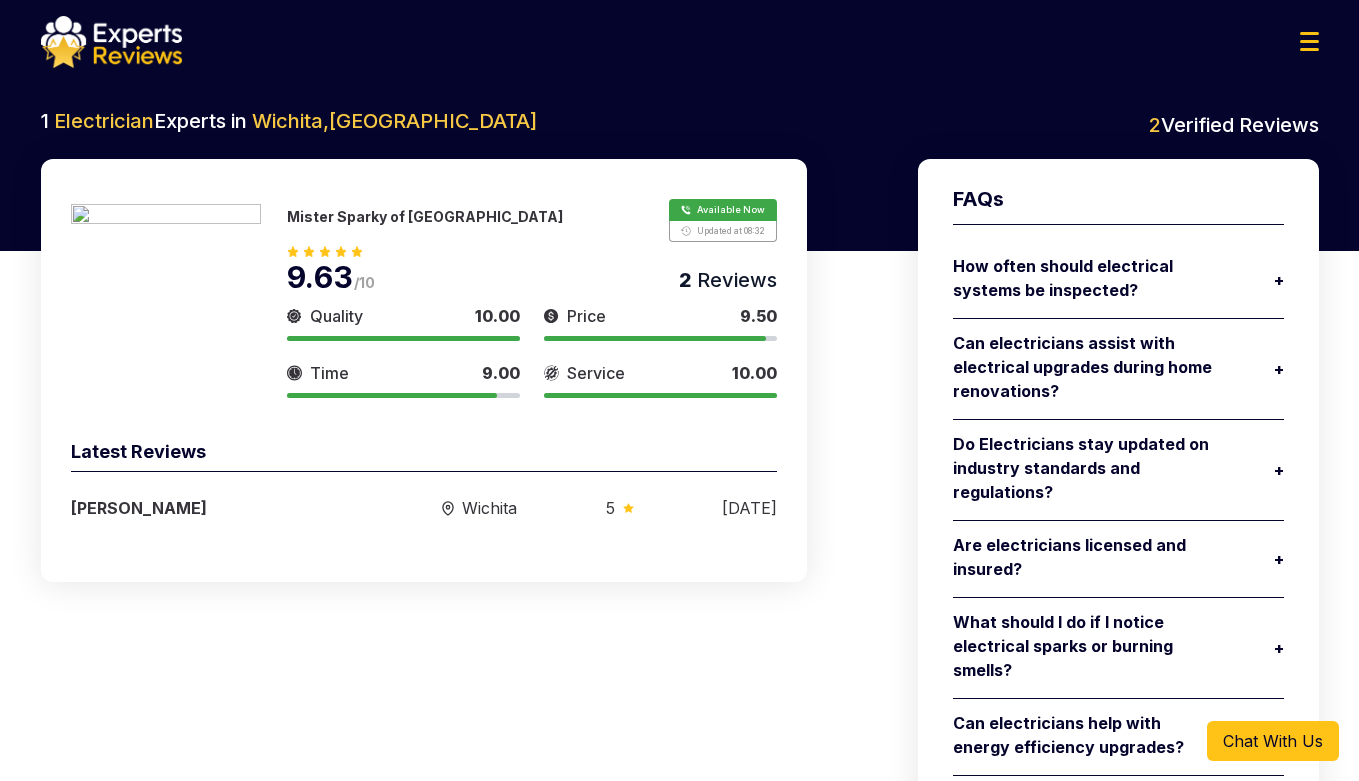 click at bounding box center [166, 299] 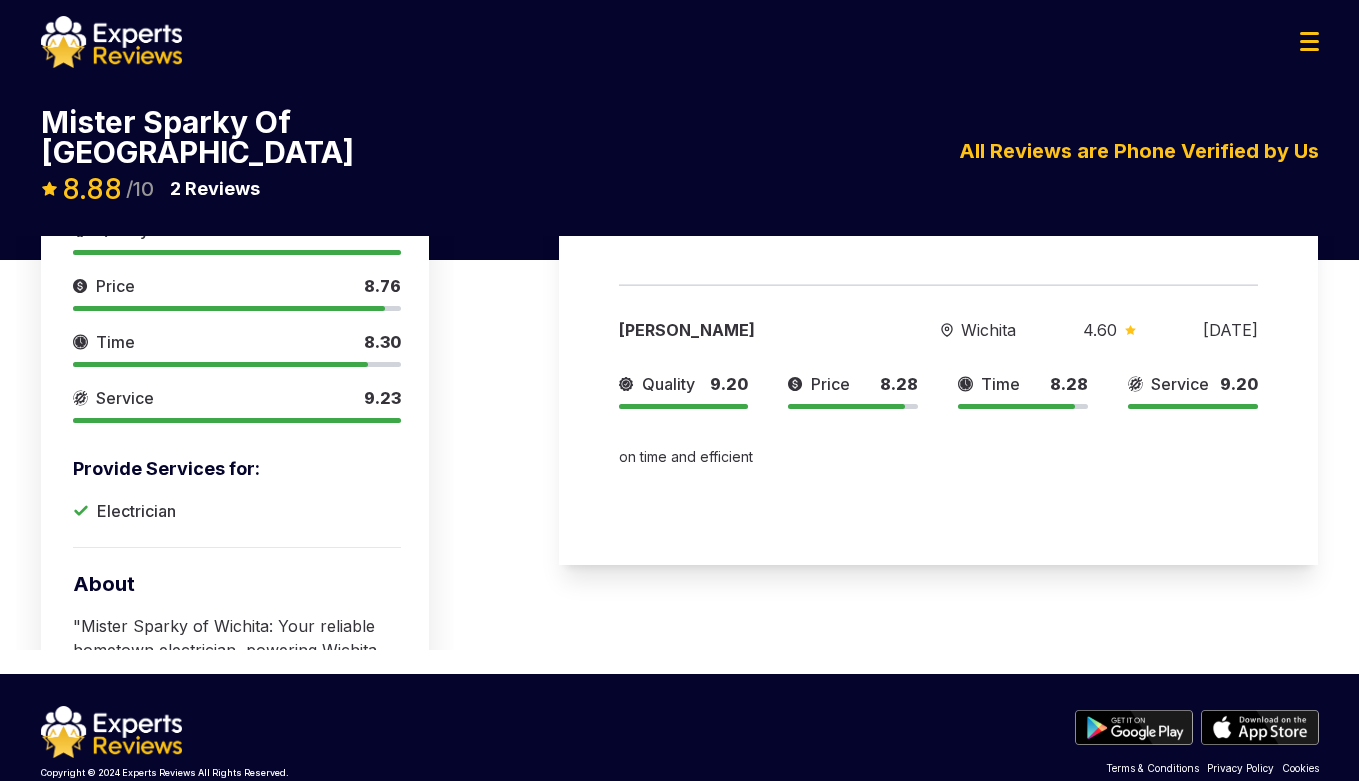 scroll, scrollTop: 370, scrollLeft: 0, axis: vertical 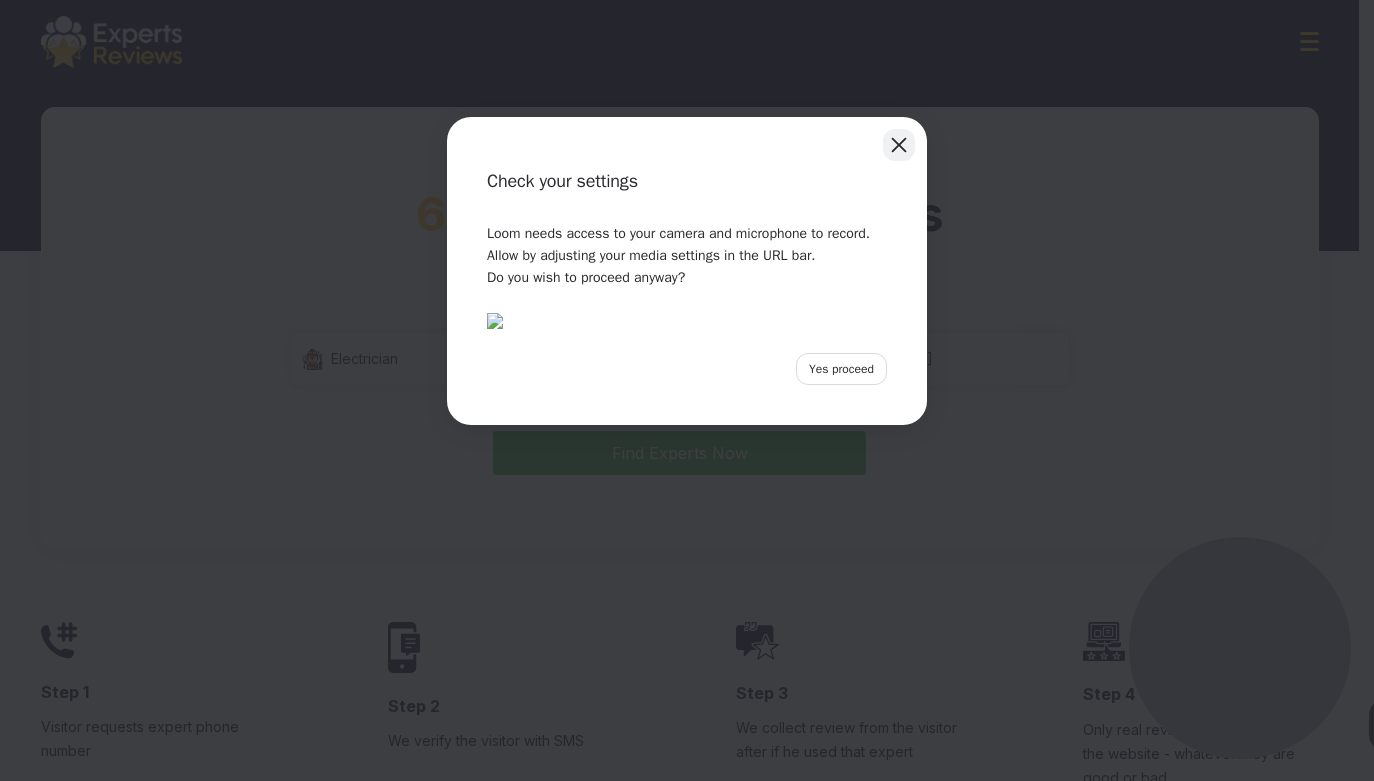 click at bounding box center (899, 145) 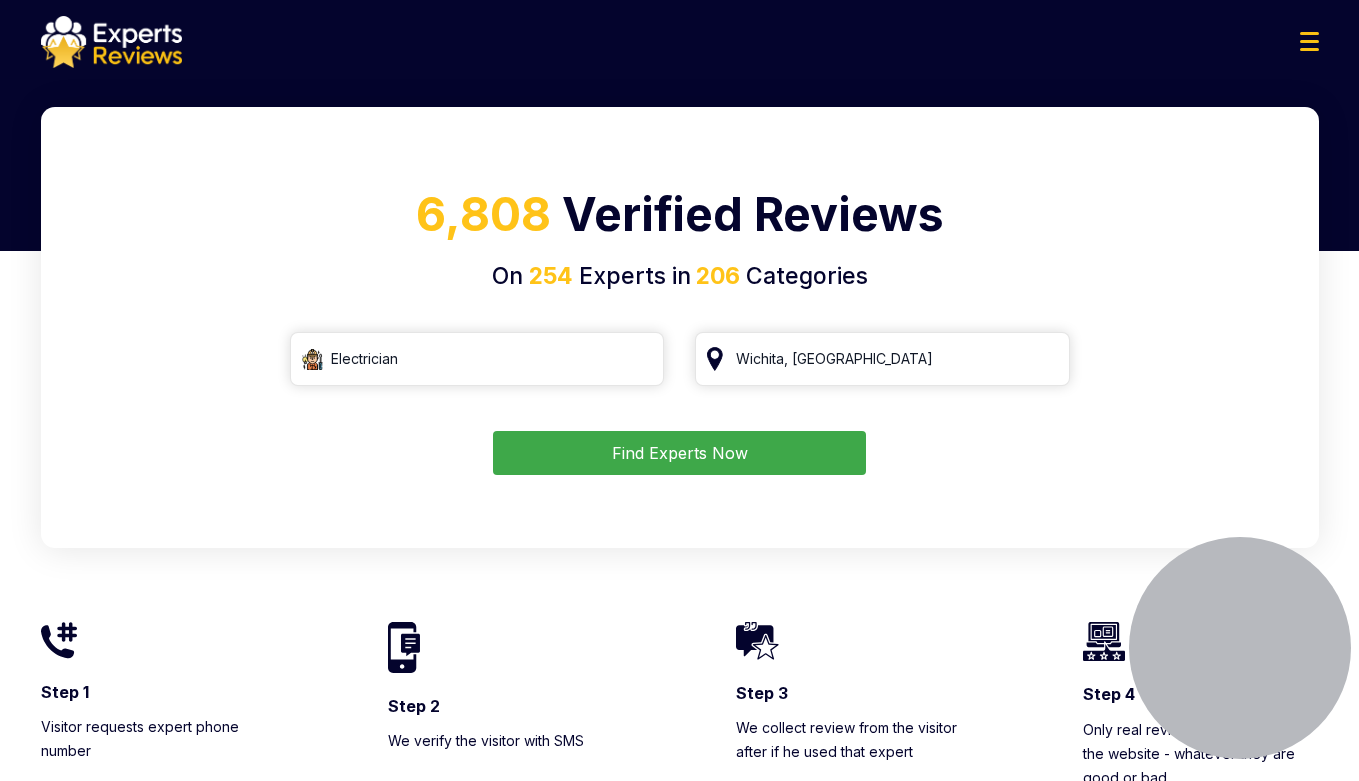 click on "Find Experts Now" at bounding box center [679, 453] 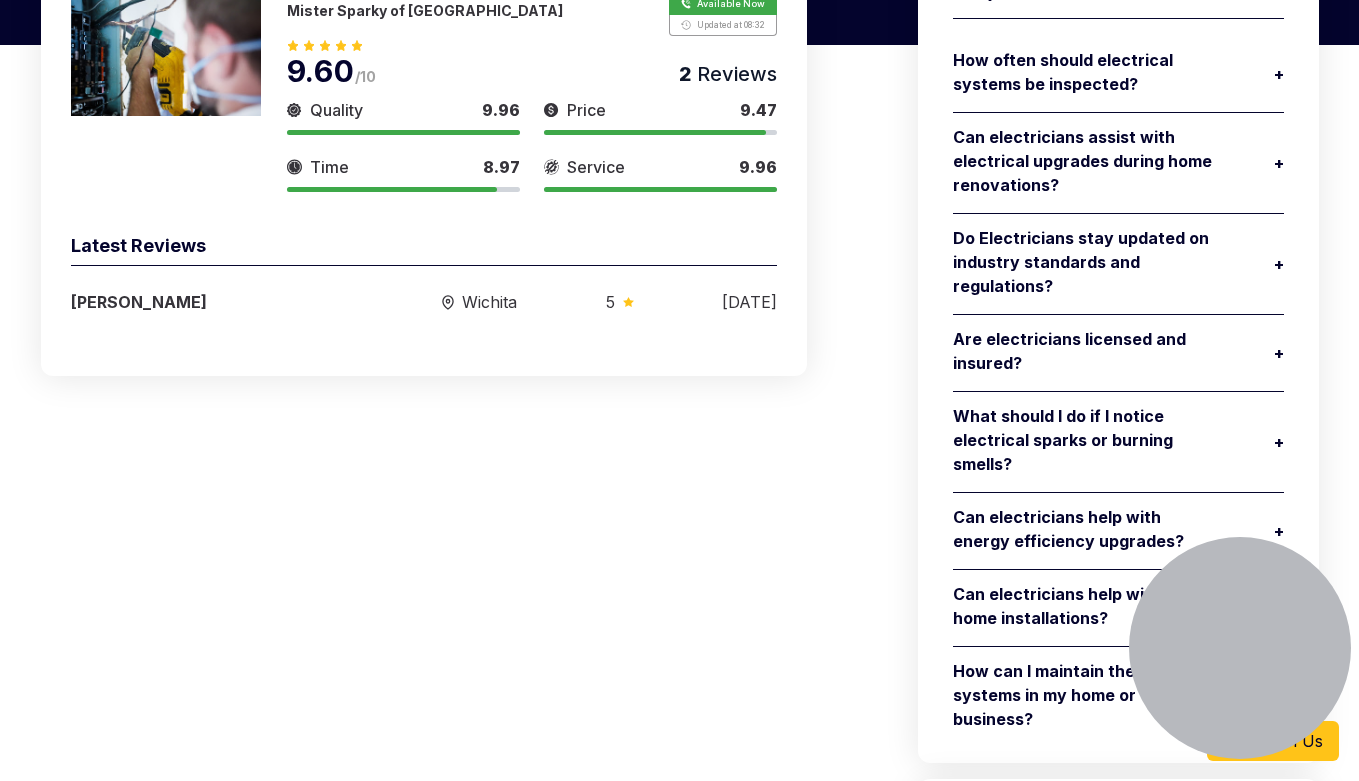 scroll, scrollTop: 0, scrollLeft: 0, axis: both 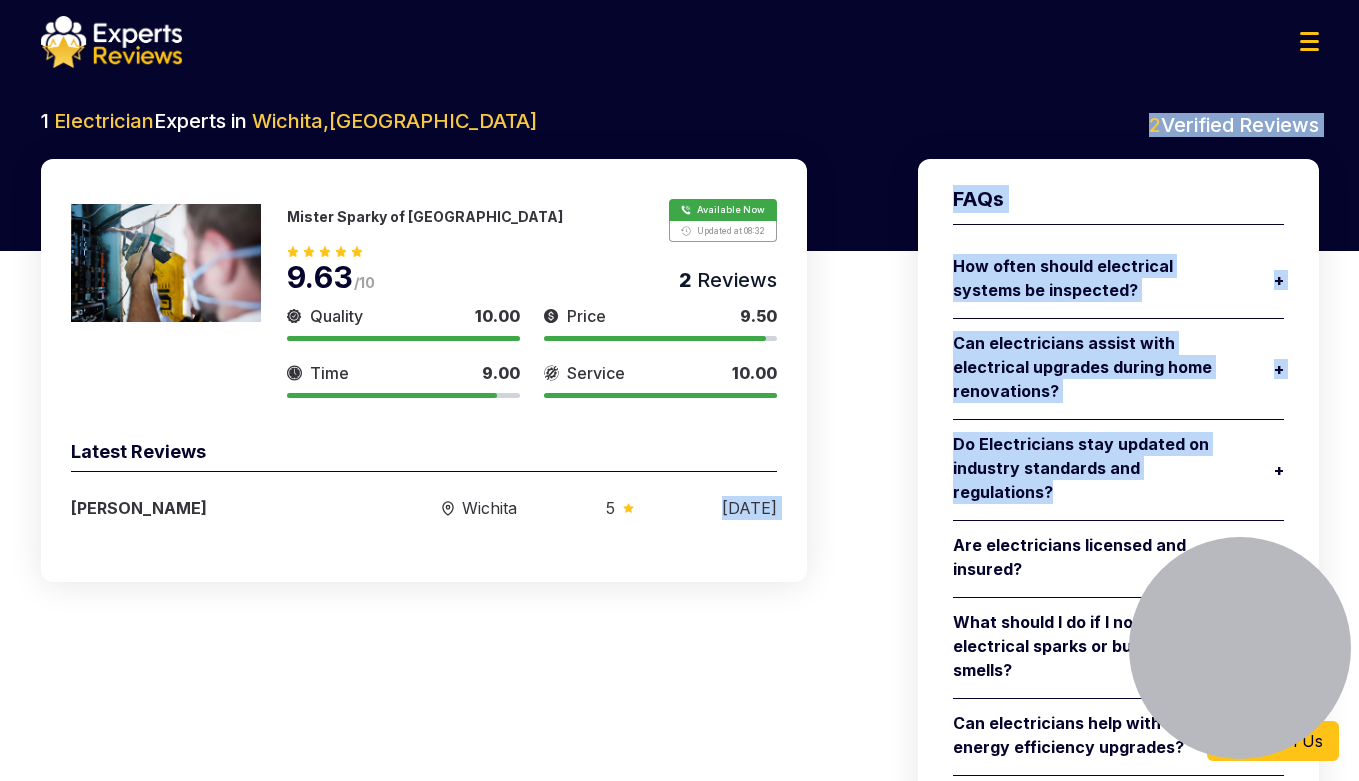 drag, startPoint x: 694, startPoint y: 507, endPoint x: 890, endPoint y: 509, distance: 196.01021 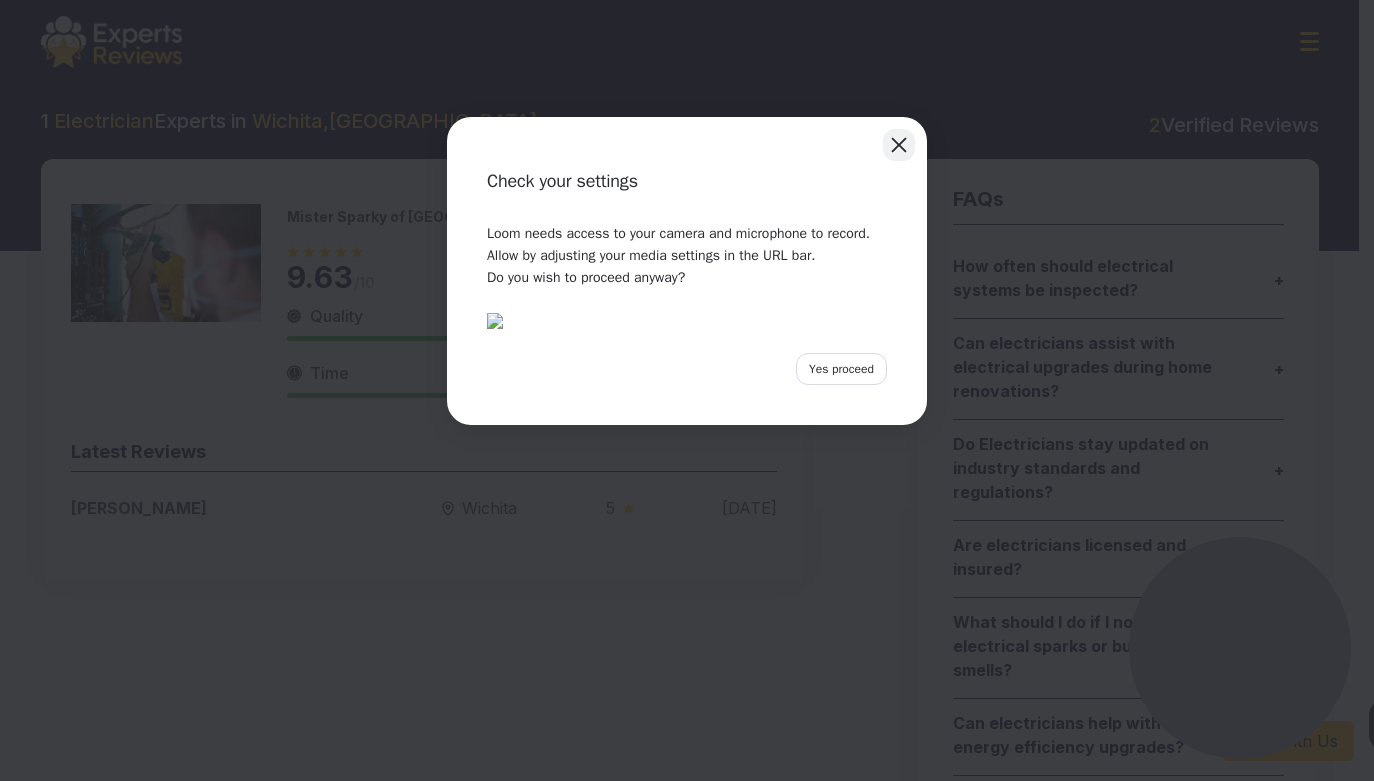 click at bounding box center (899, 145) 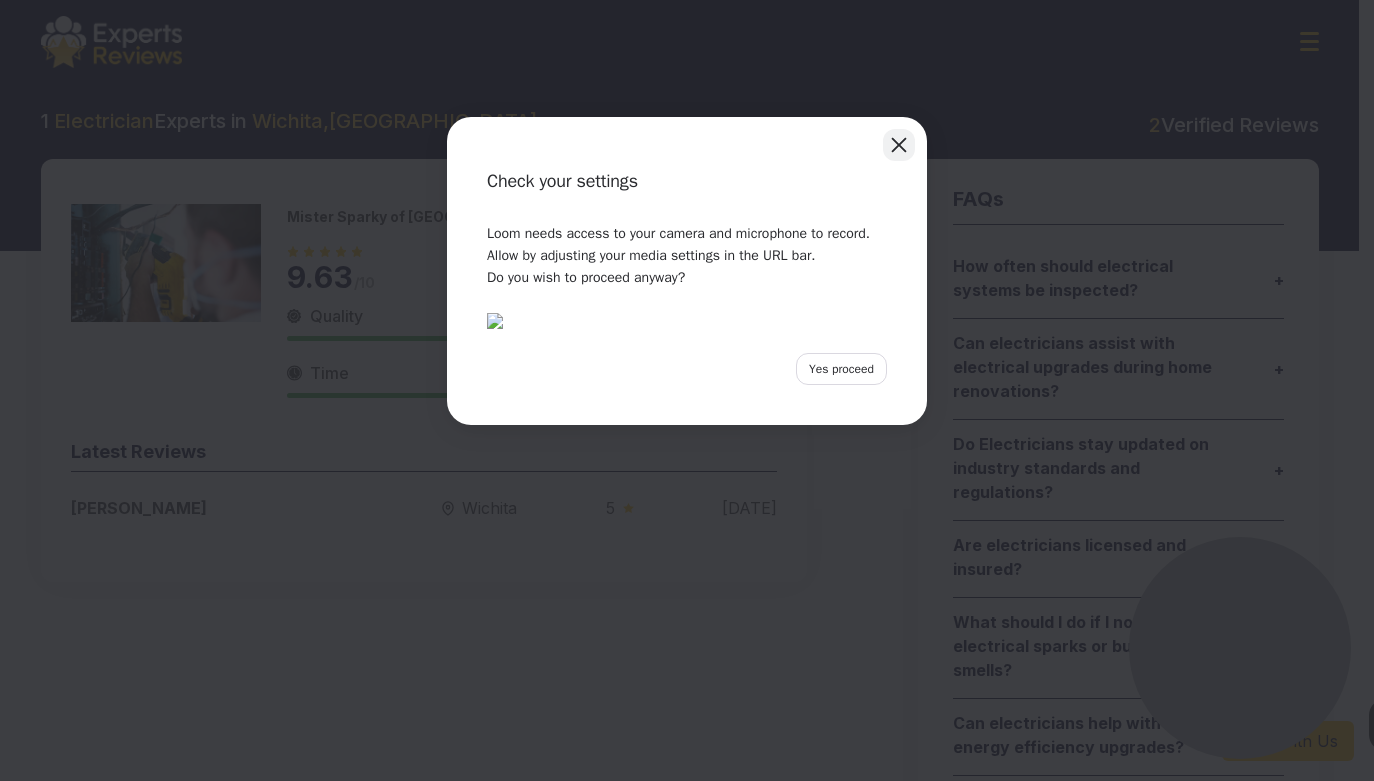 click at bounding box center (899, 145) 